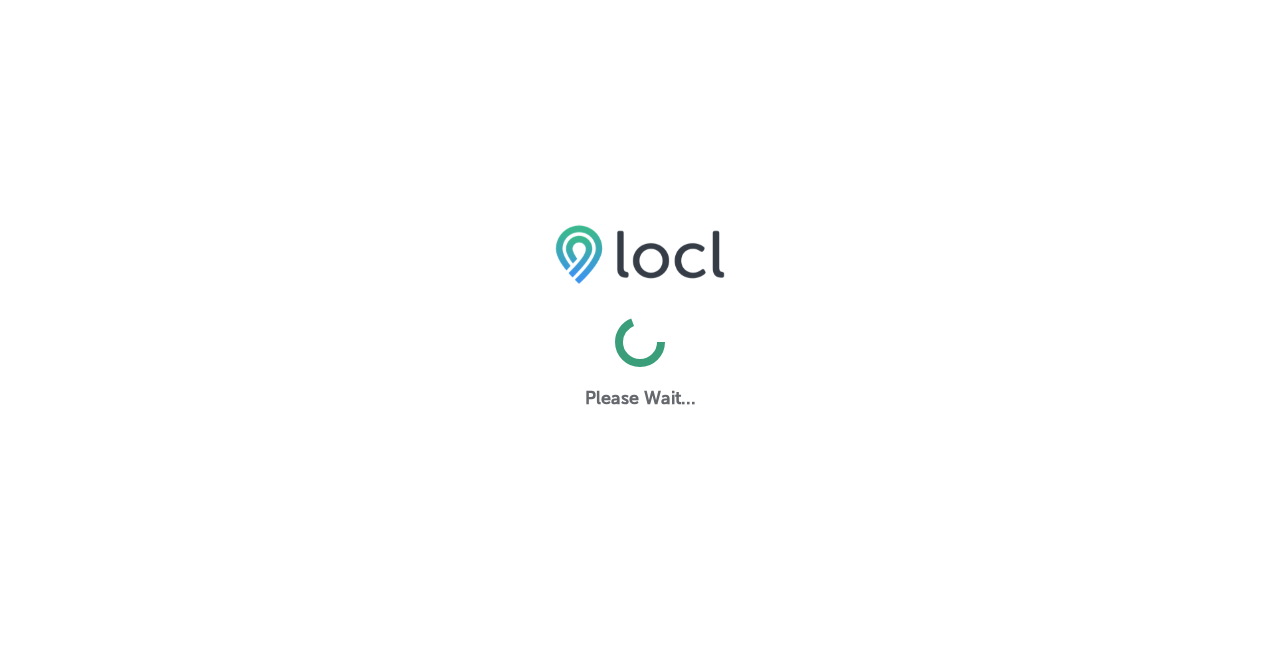 scroll, scrollTop: 0, scrollLeft: 0, axis: both 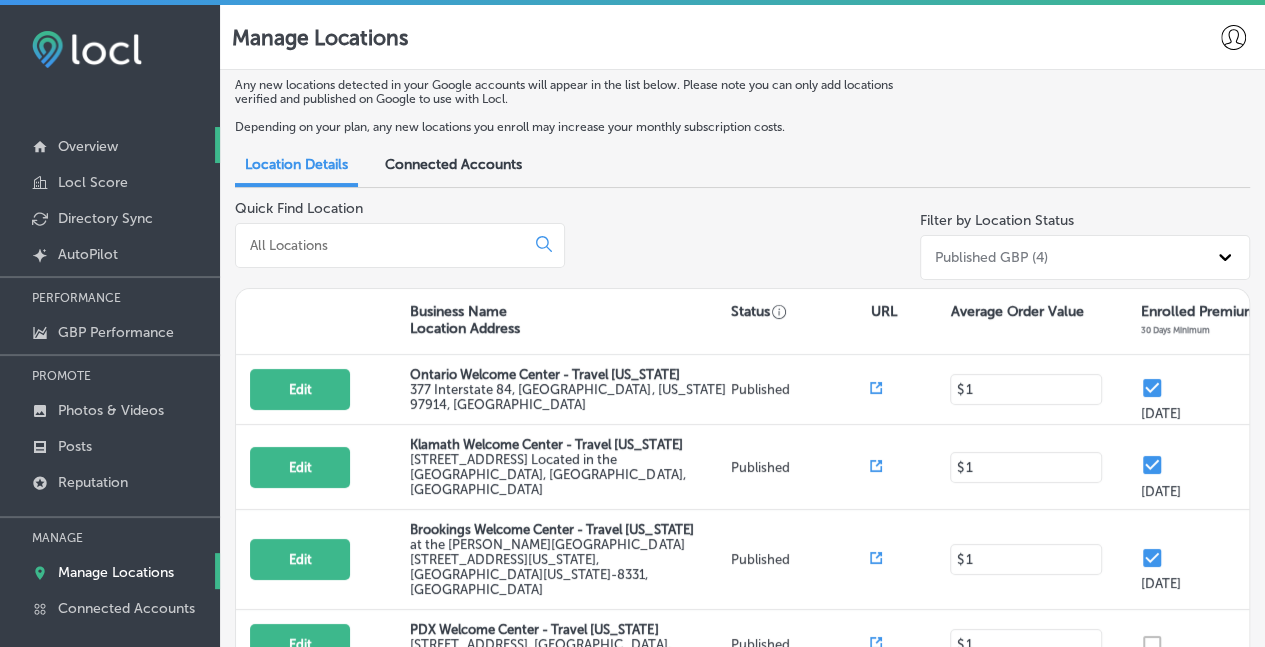 click on "Overview" at bounding box center (88, 146) 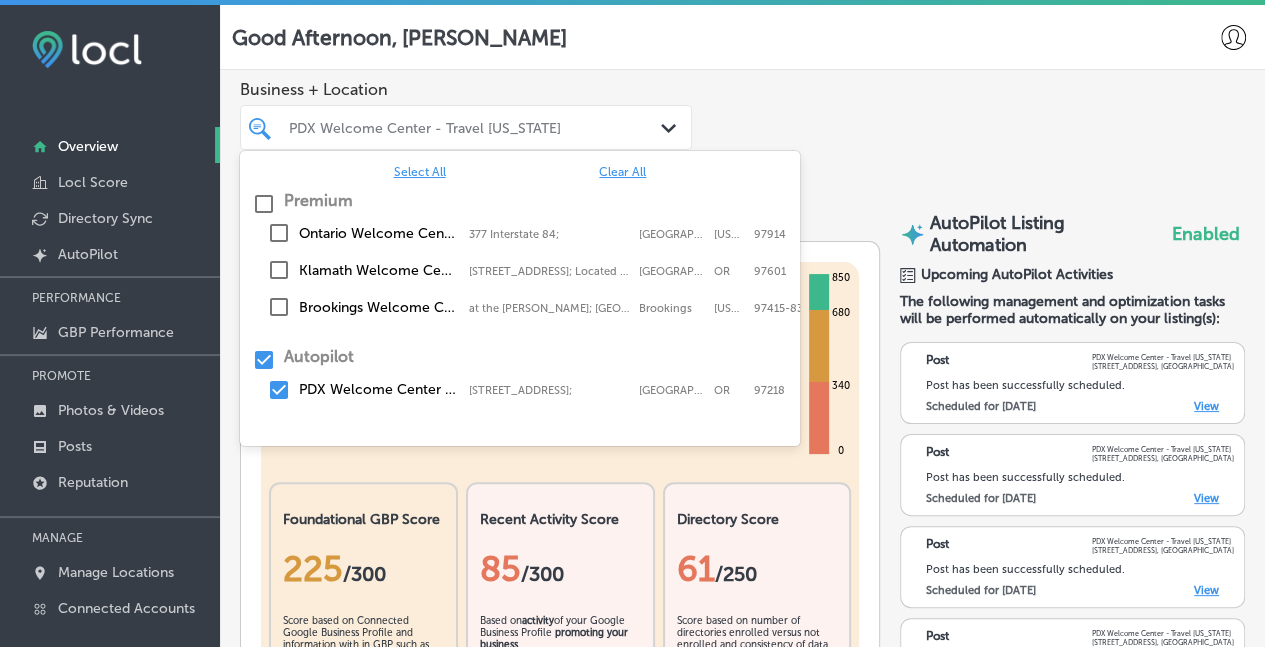 click on "Path
Created with Sketch." 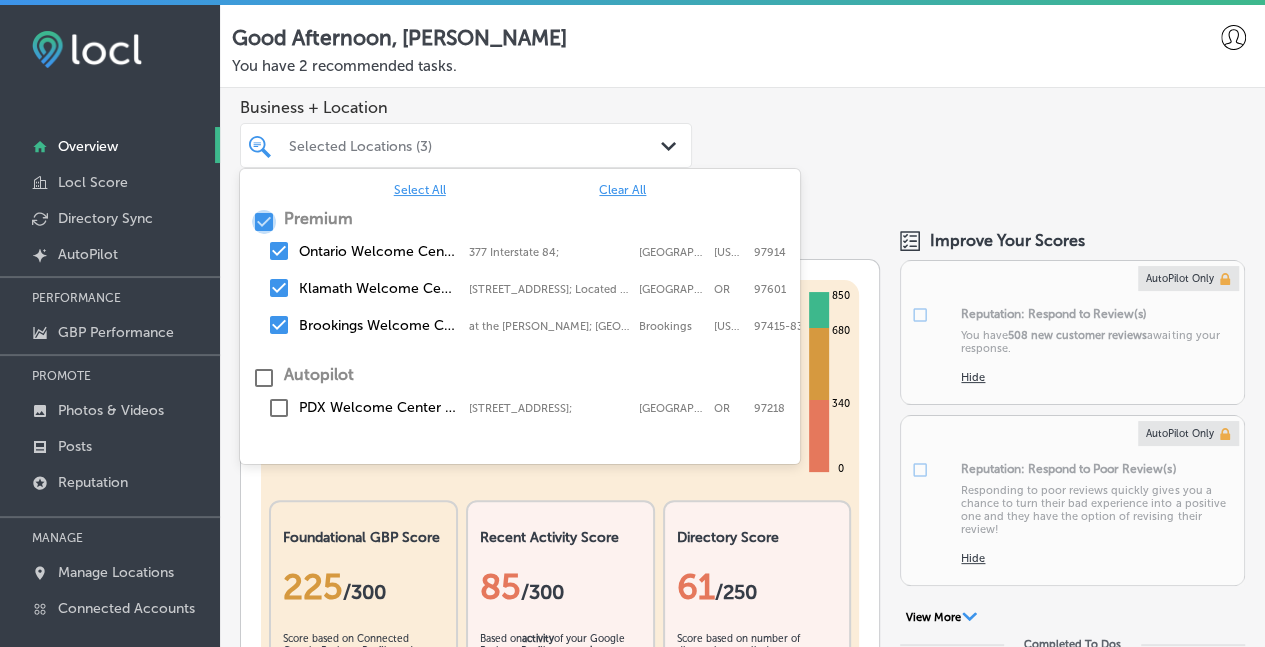 click at bounding box center [264, 222] 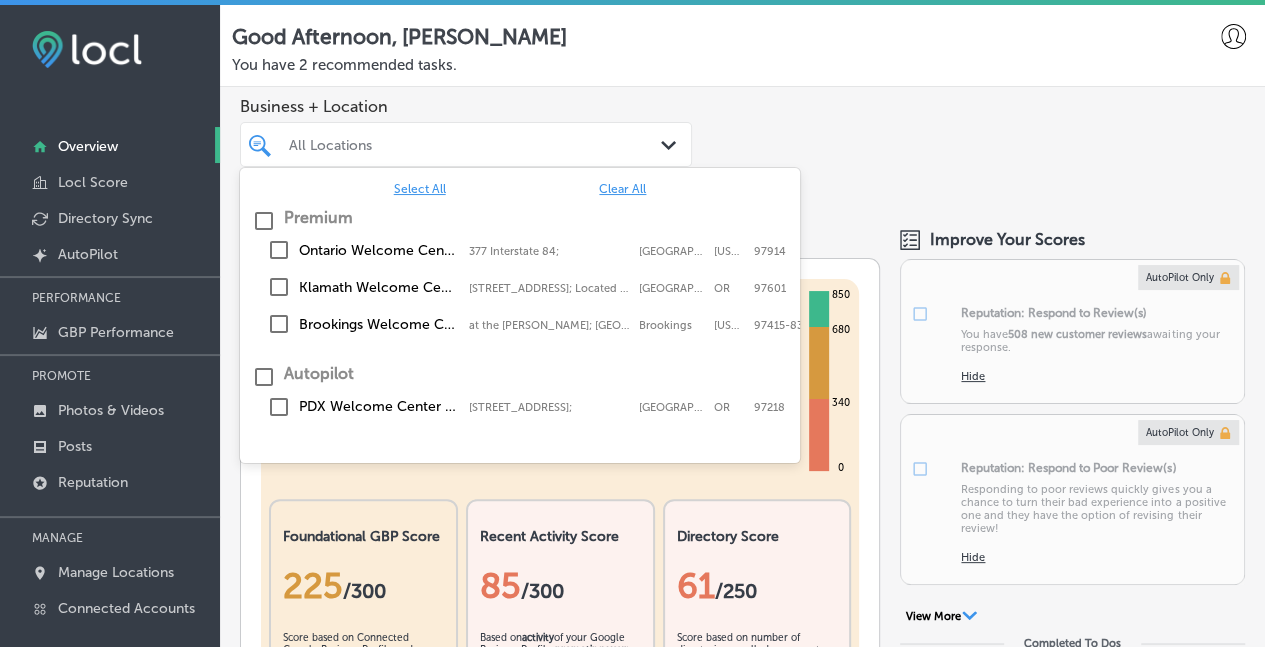 scroll, scrollTop: 0, scrollLeft: 0, axis: both 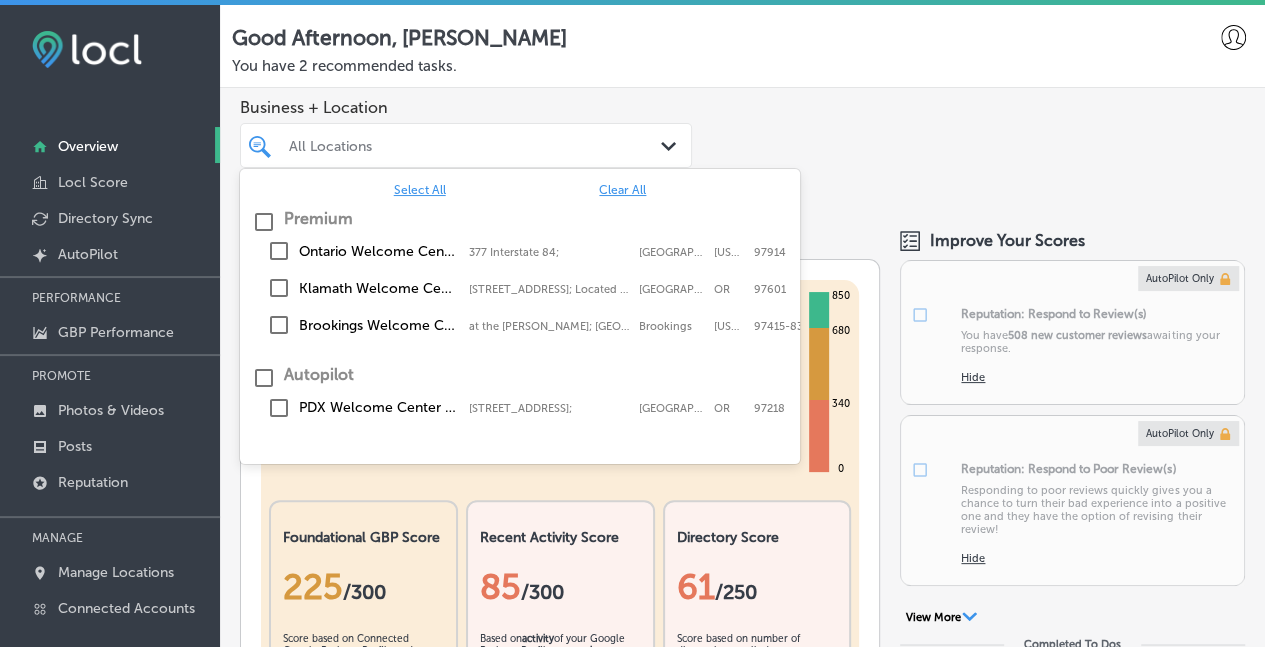 click on "Select All" at bounding box center [420, 190] 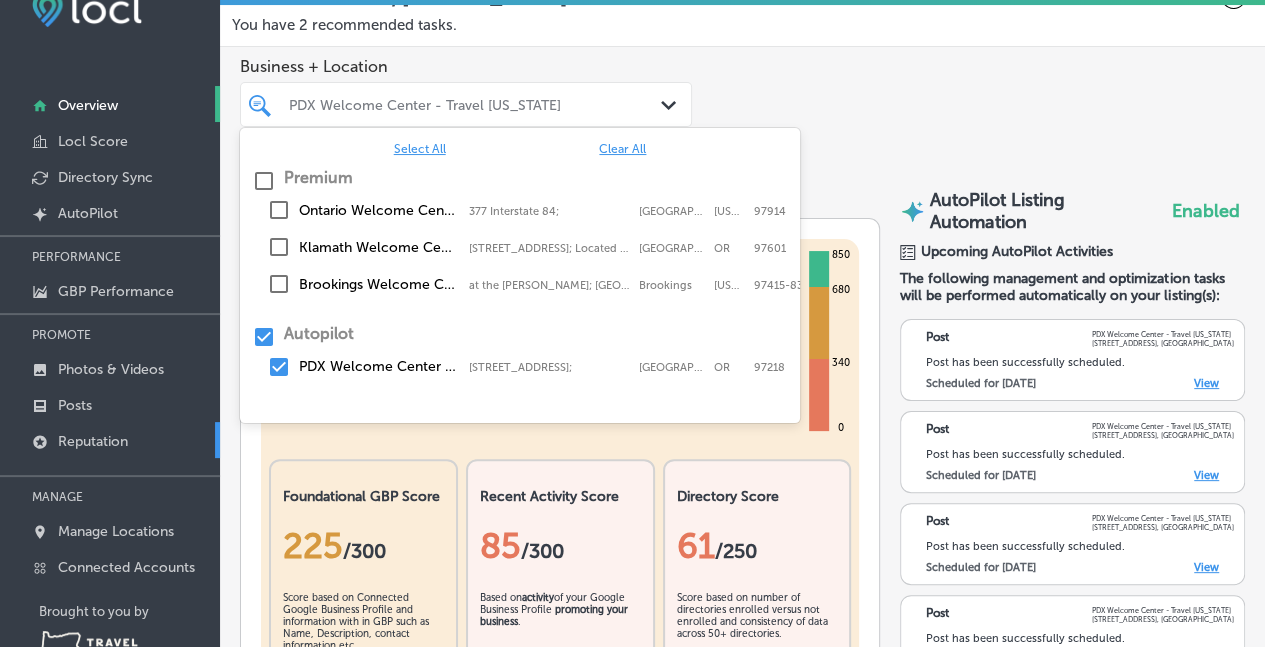 scroll, scrollTop: 98, scrollLeft: 0, axis: vertical 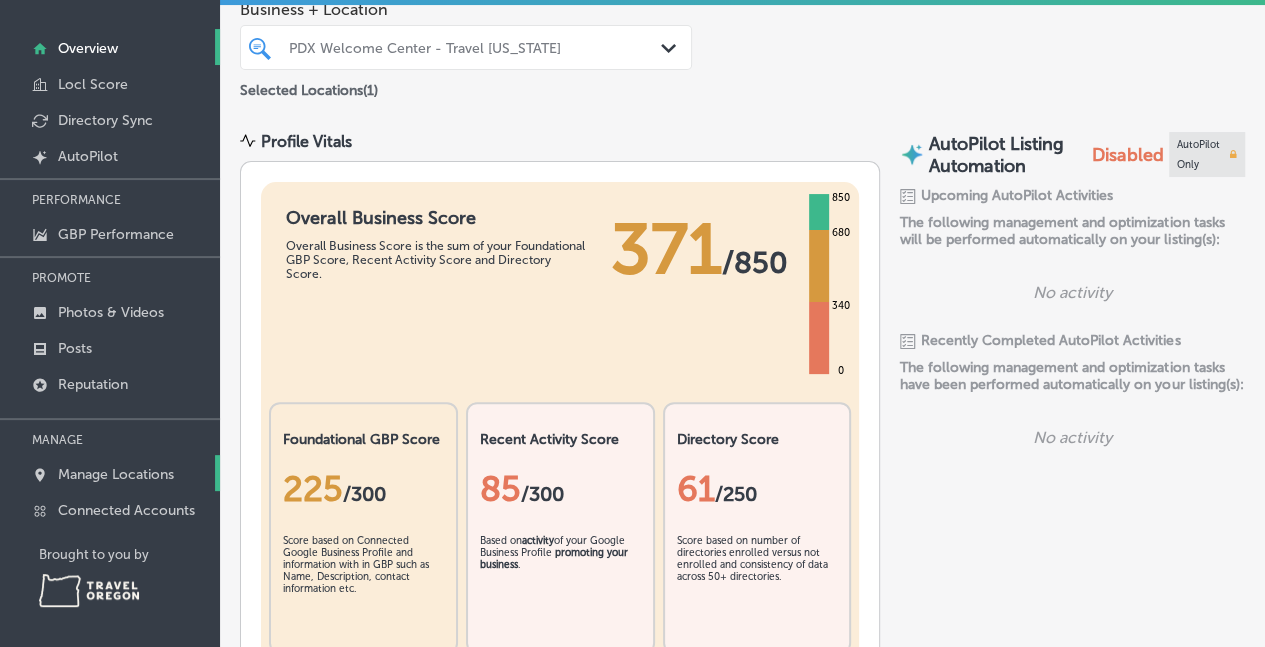 click on "Manage Locations" at bounding box center [116, 474] 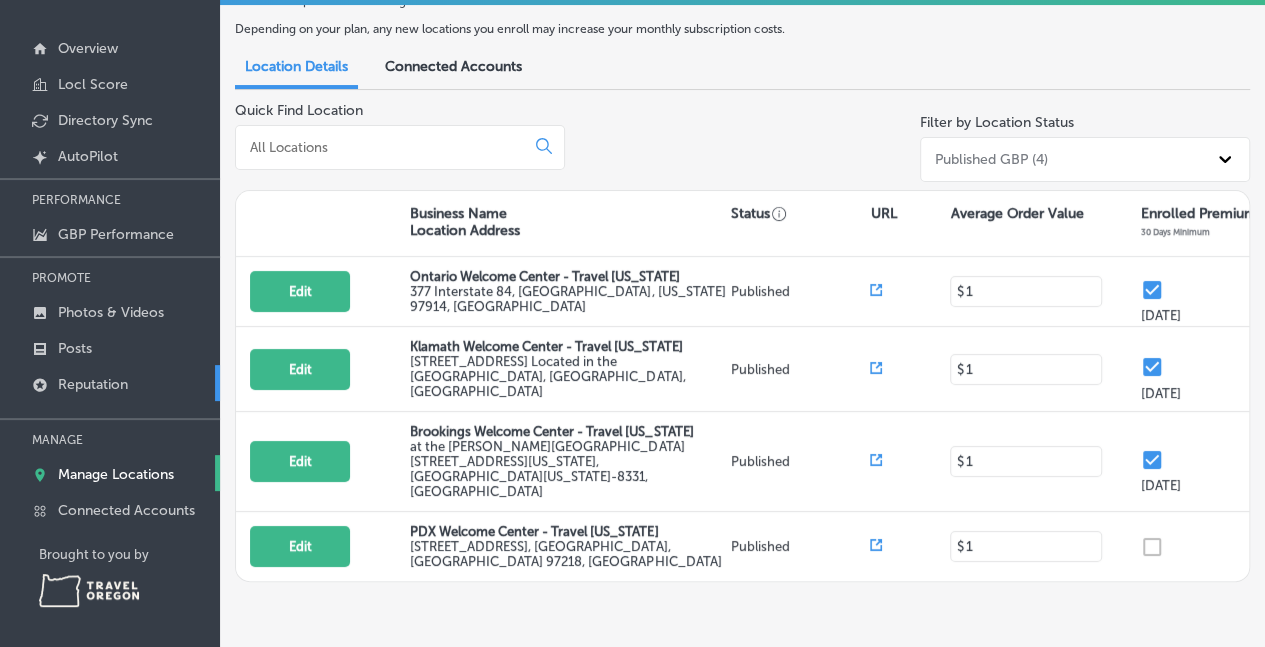 click on "Reputation" at bounding box center [93, 384] 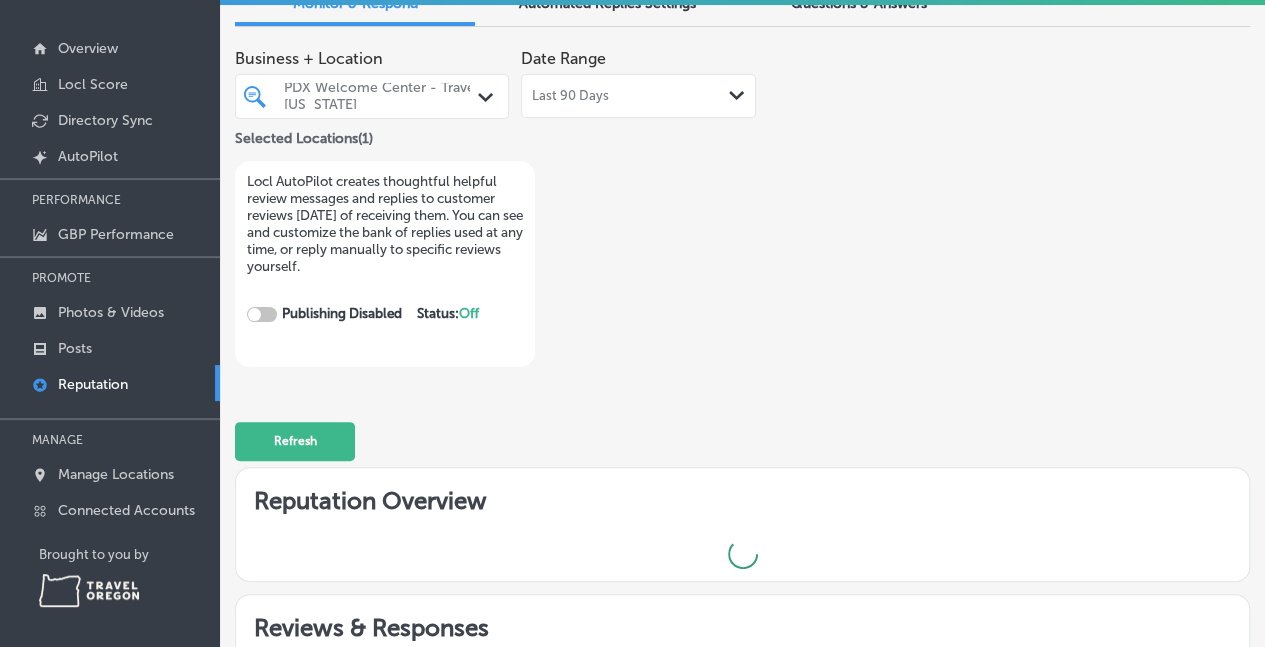 checkbox on "true" 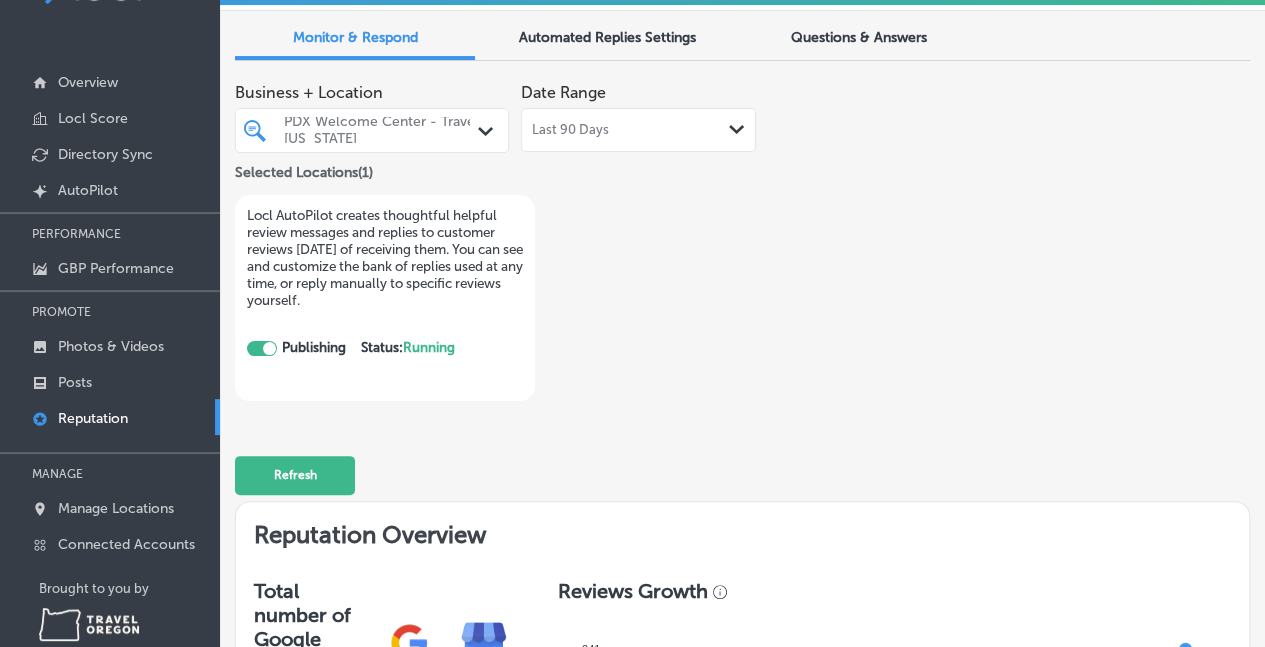 scroll, scrollTop: 98, scrollLeft: 0, axis: vertical 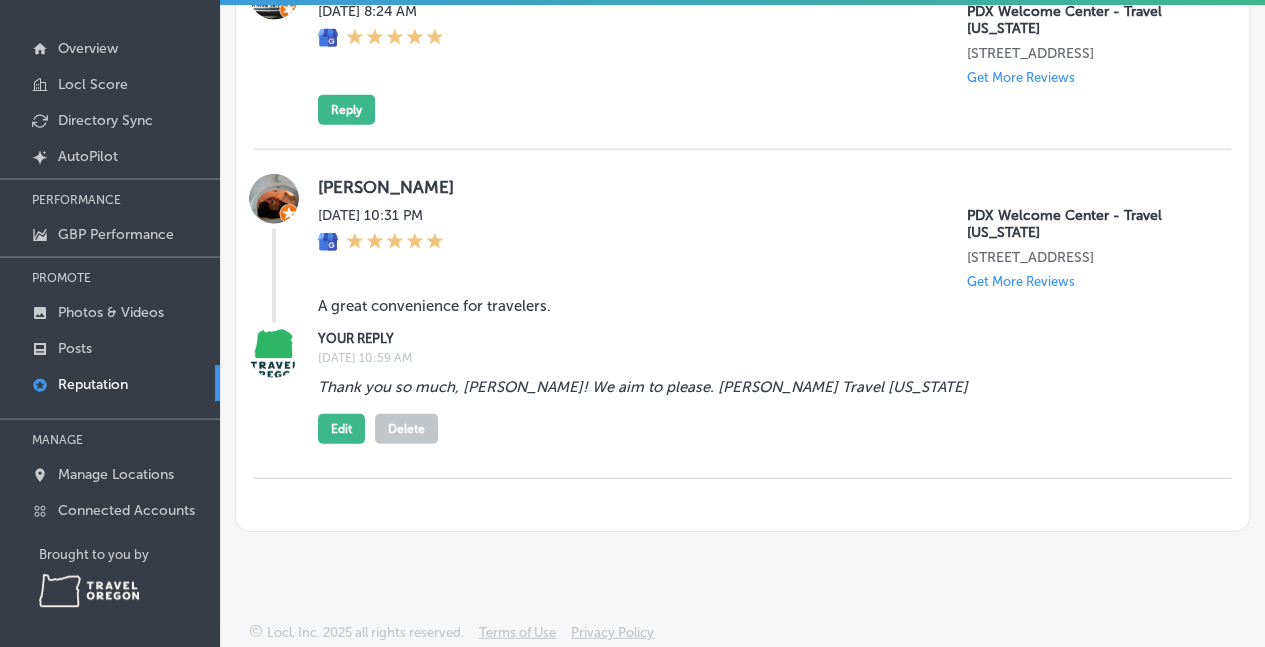 click on "Thank you so much, [PERSON_NAME]! We aim to please. [PERSON_NAME] Travel [US_STATE] Edit Delete" at bounding box center (762, 407) 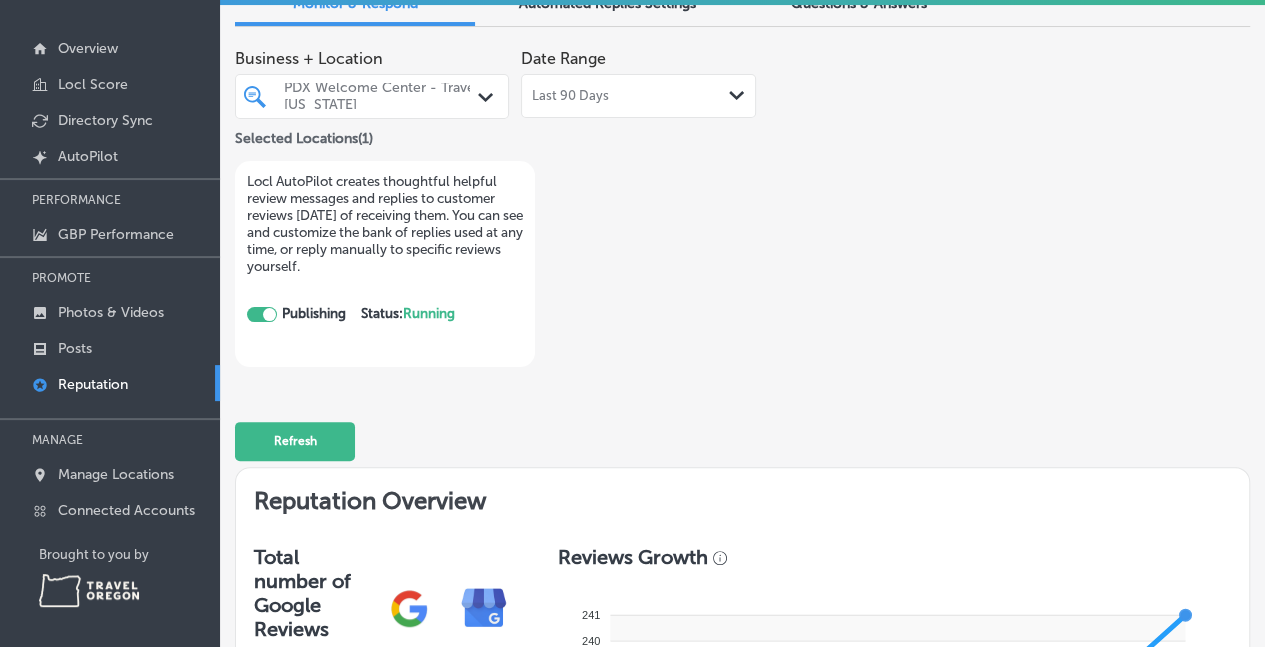 scroll, scrollTop: 0, scrollLeft: 0, axis: both 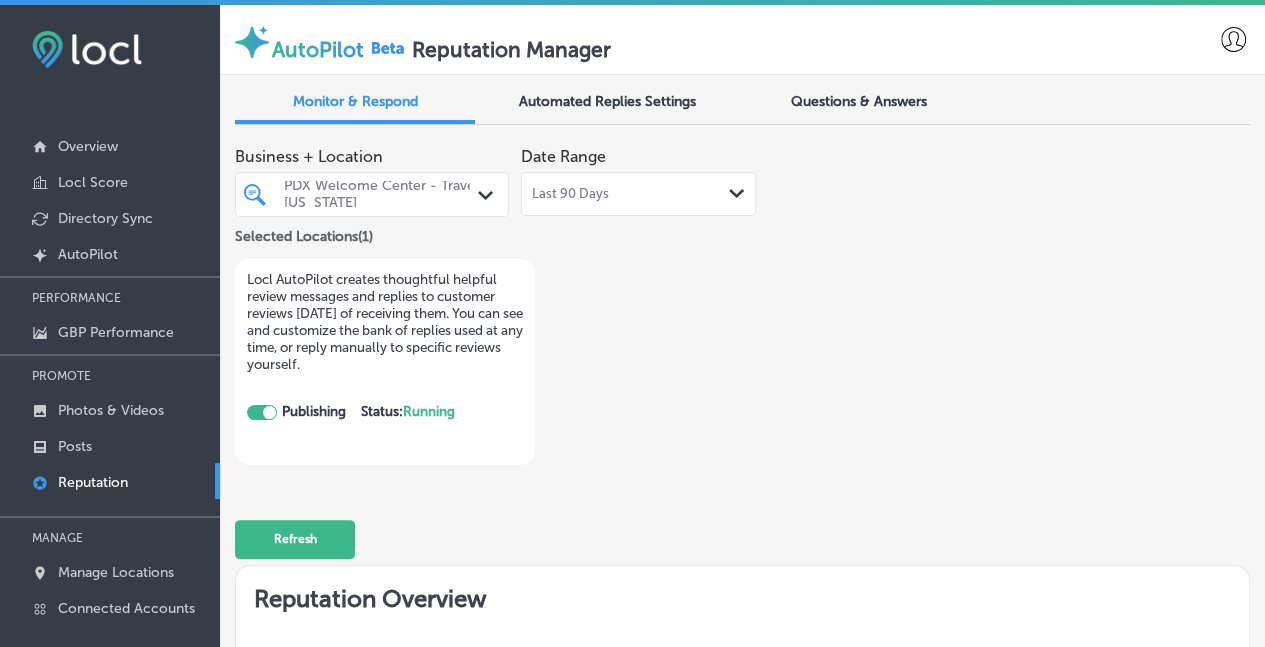 click on "Reputation" at bounding box center [93, 482] 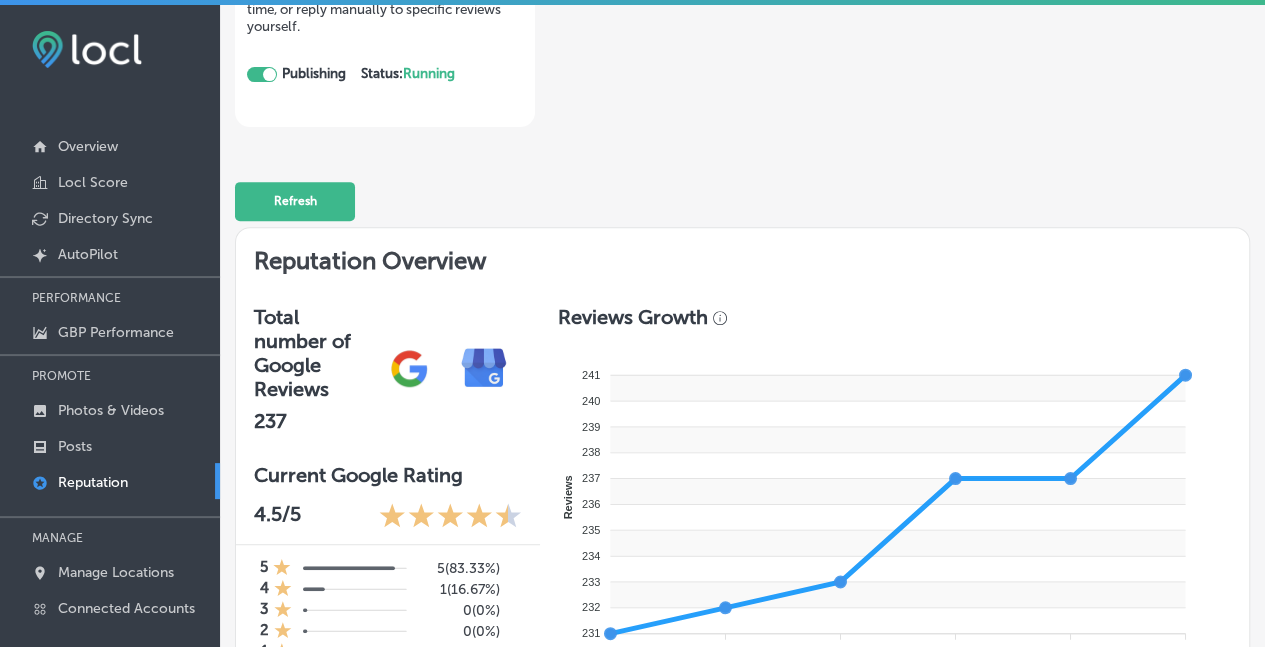 scroll, scrollTop: 0, scrollLeft: 0, axis: both 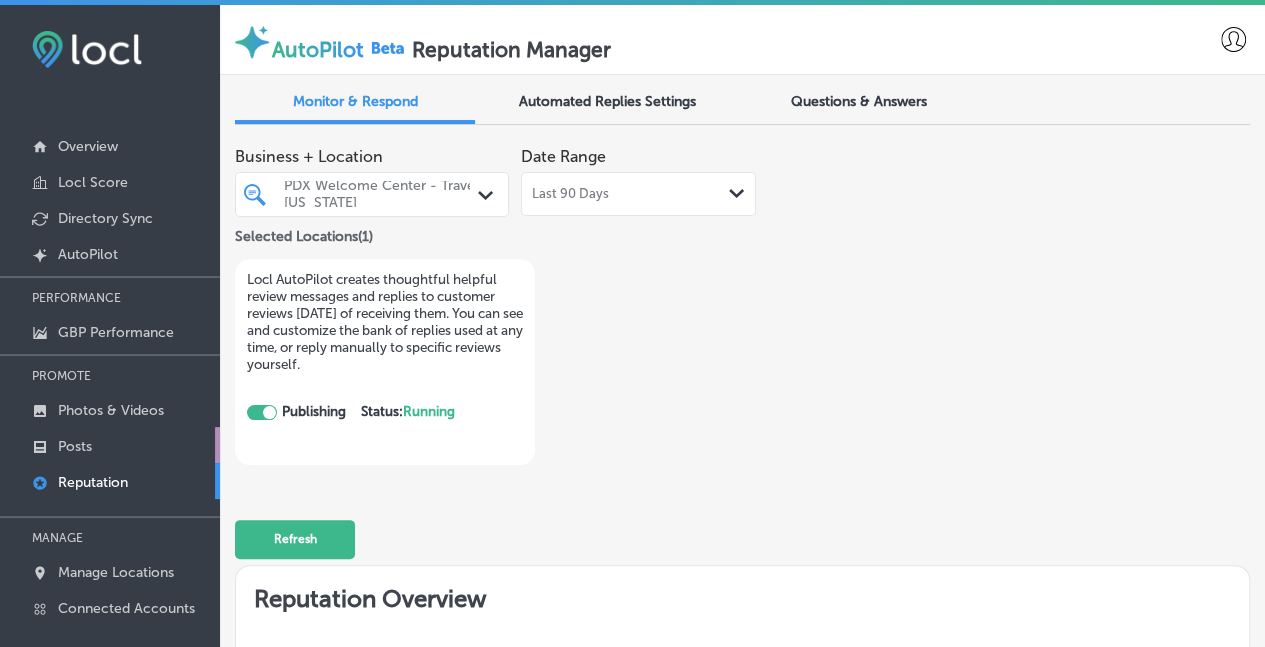 click on "Posts" at bounding box center [75, 446] 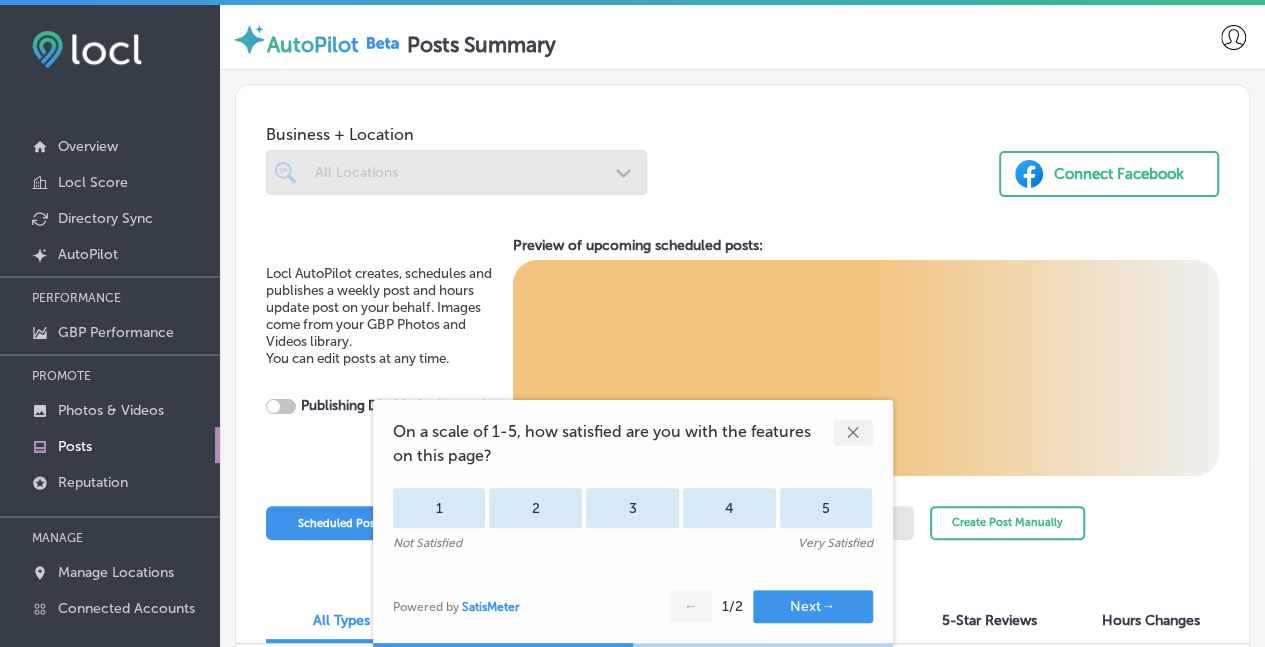 checkbox on "true" 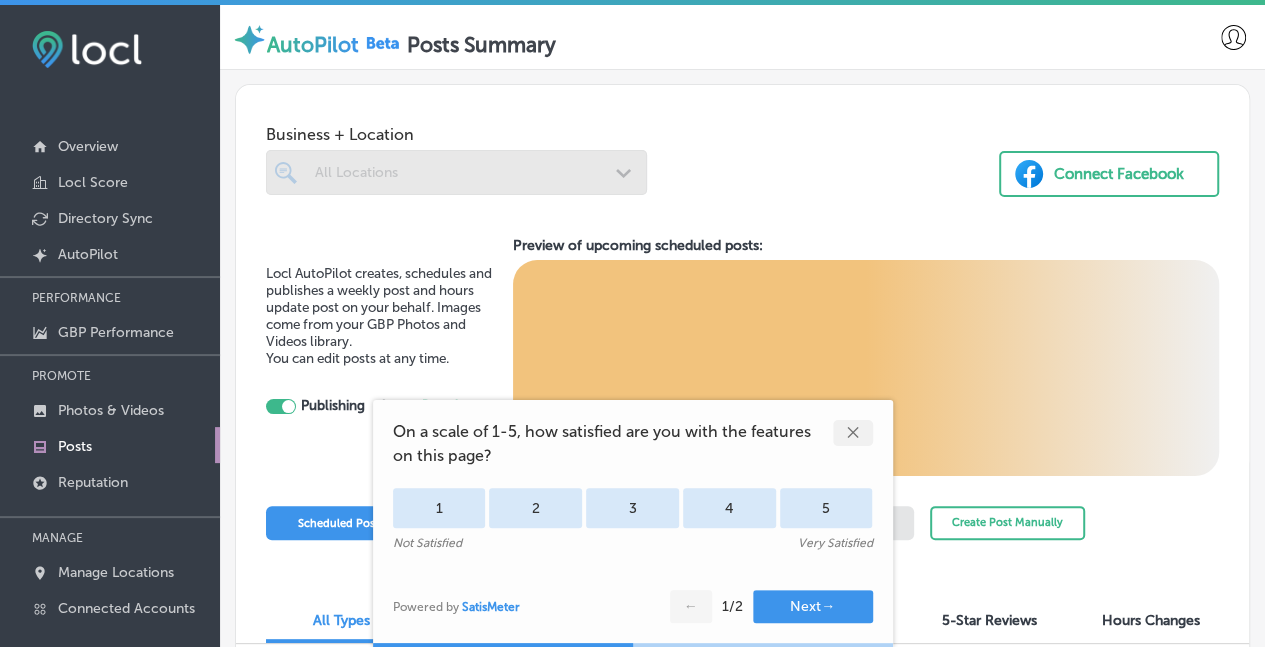 click on "✕" at bounding box center [853, 433] 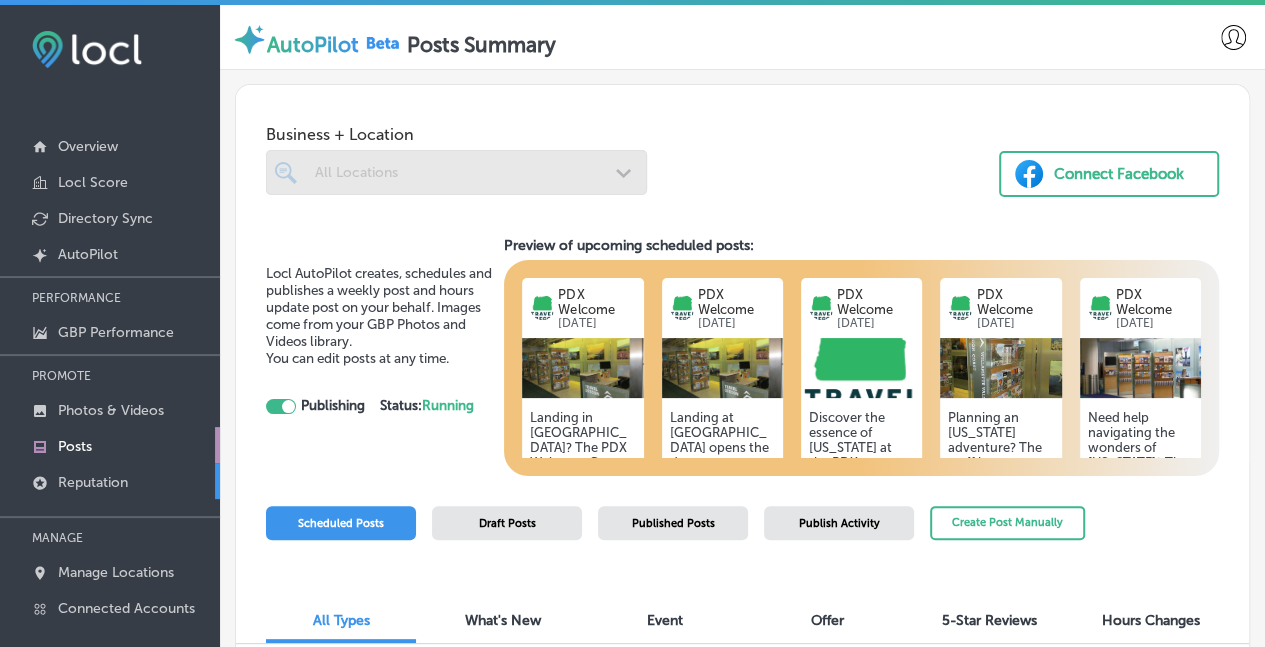 click on "Reputation" at bounding box center (93, 482) 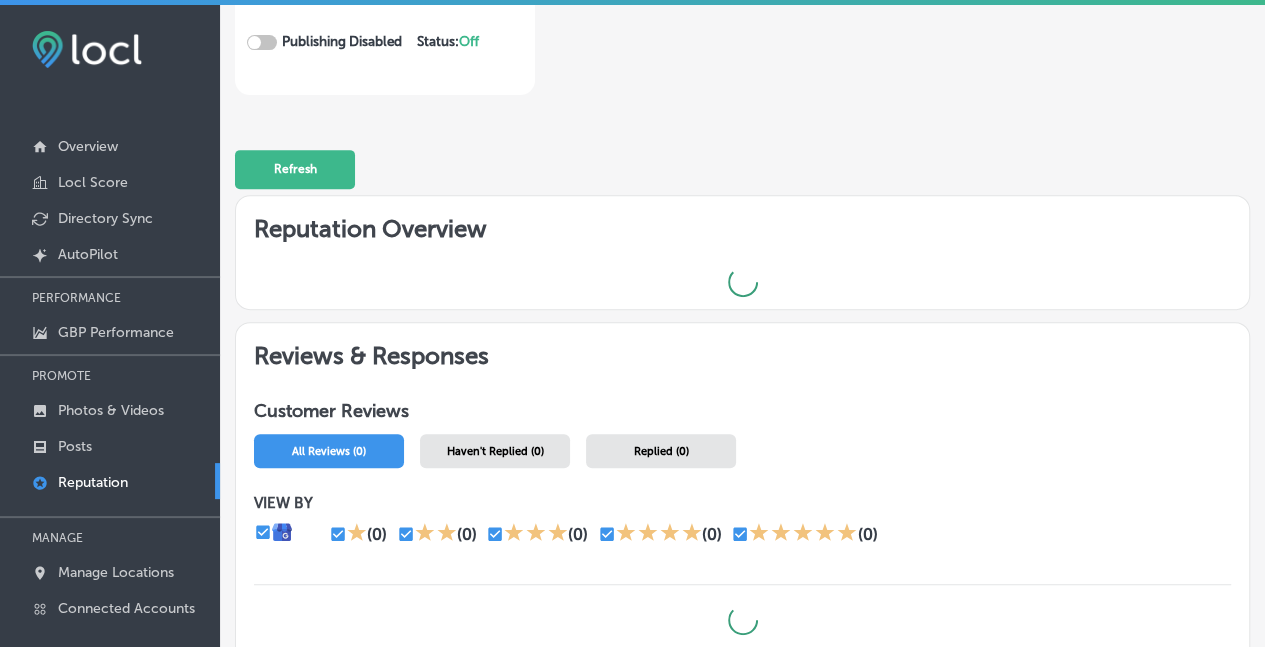checkbox on "true" 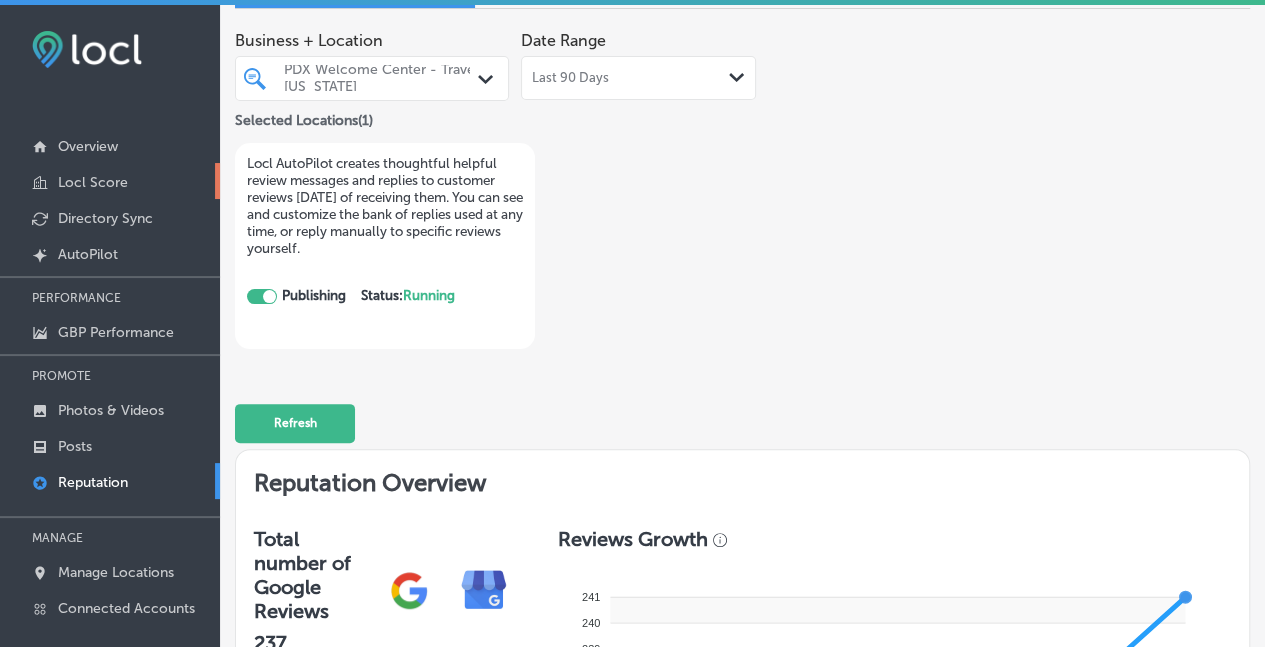 scroll, scrollTop: 115, scrollLeft: 0, axis: vertical 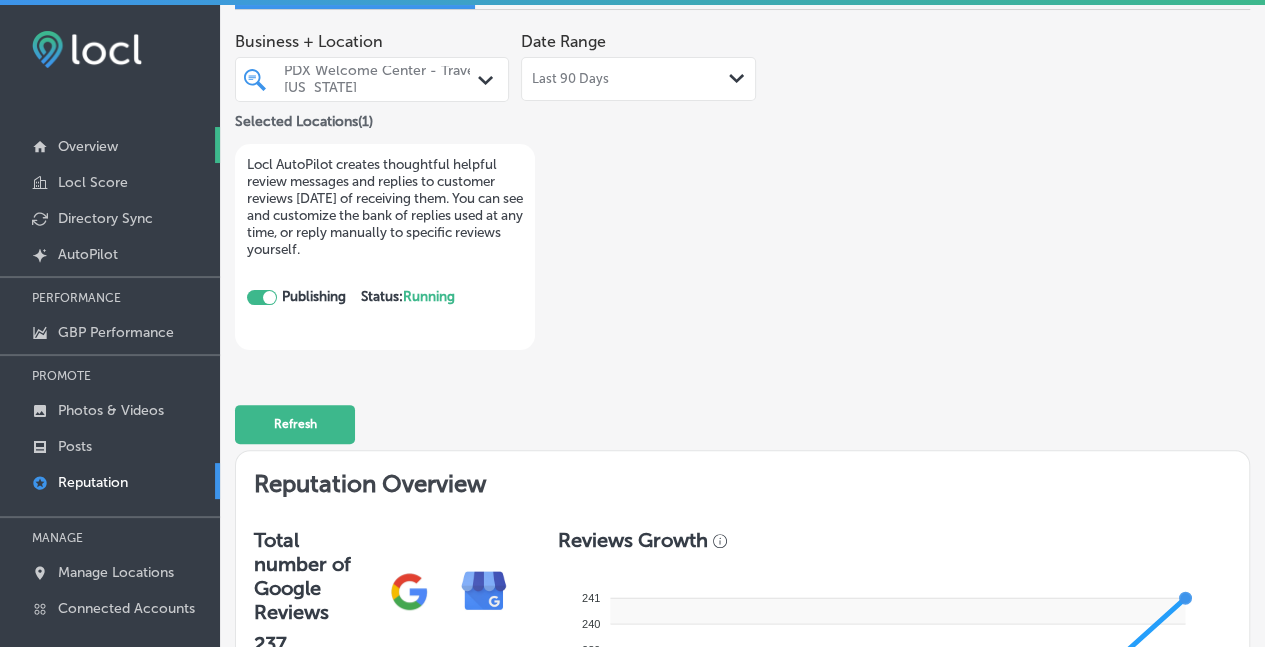 click on "Overview" at bounding box center [88, 146] 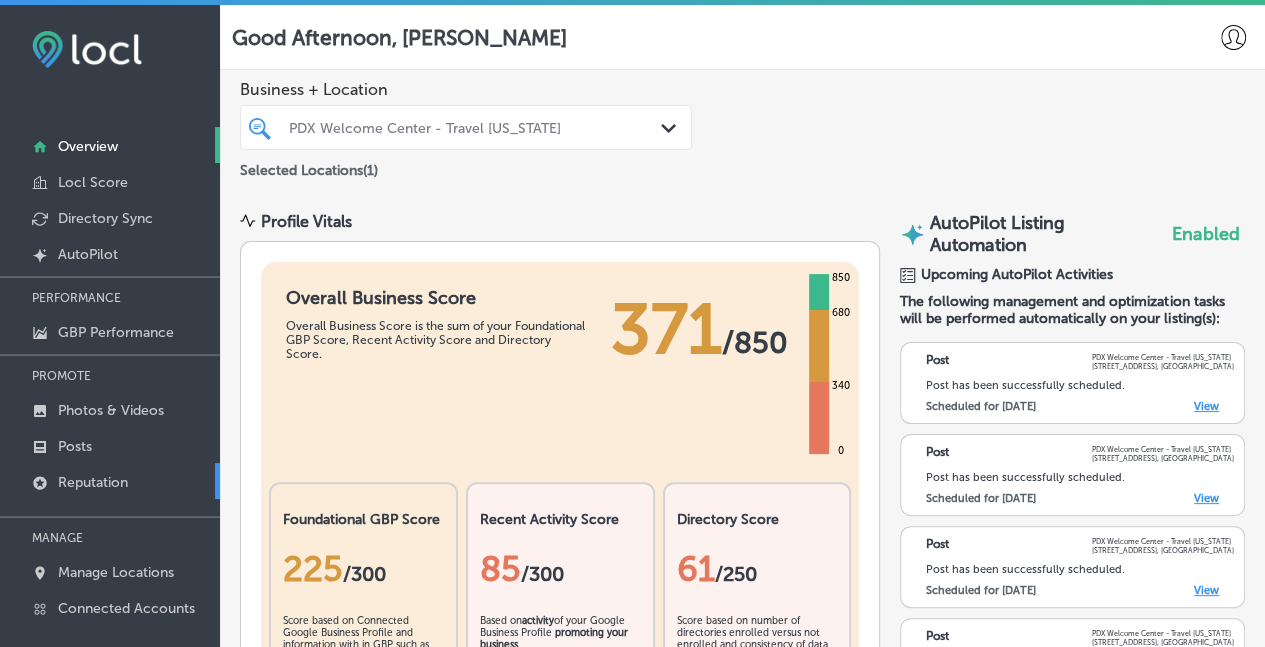 click on "Reputation" at bounding box center (93, 482) 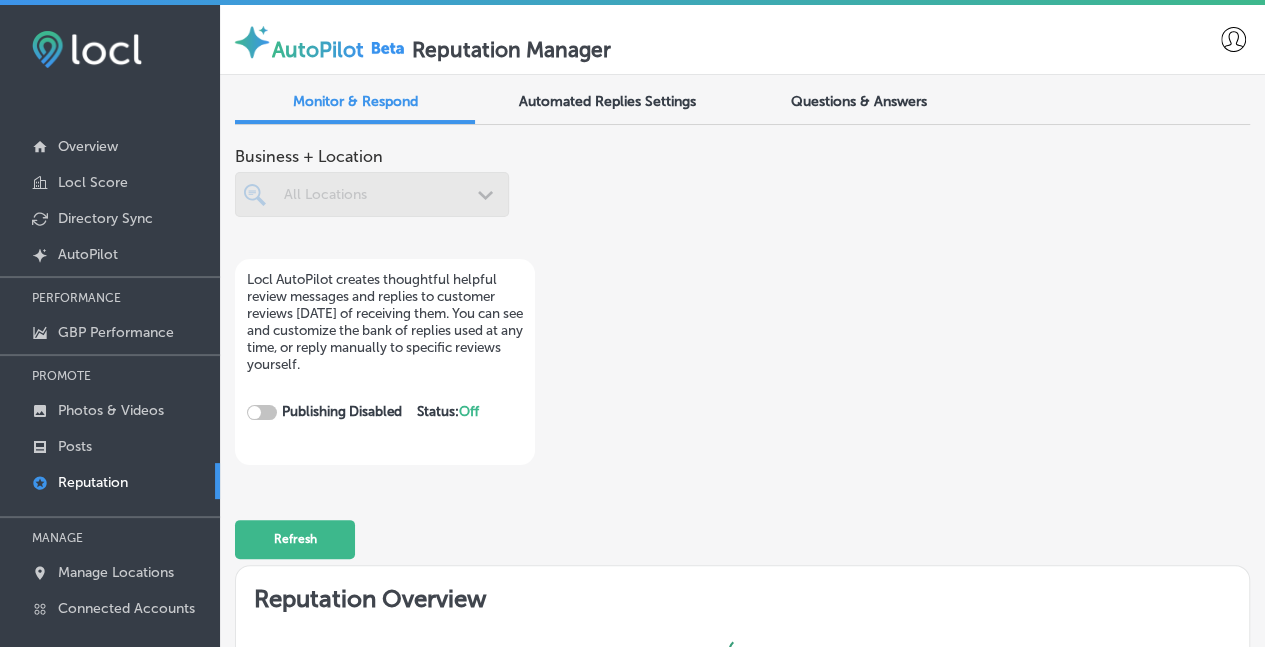 checkbox on "true" 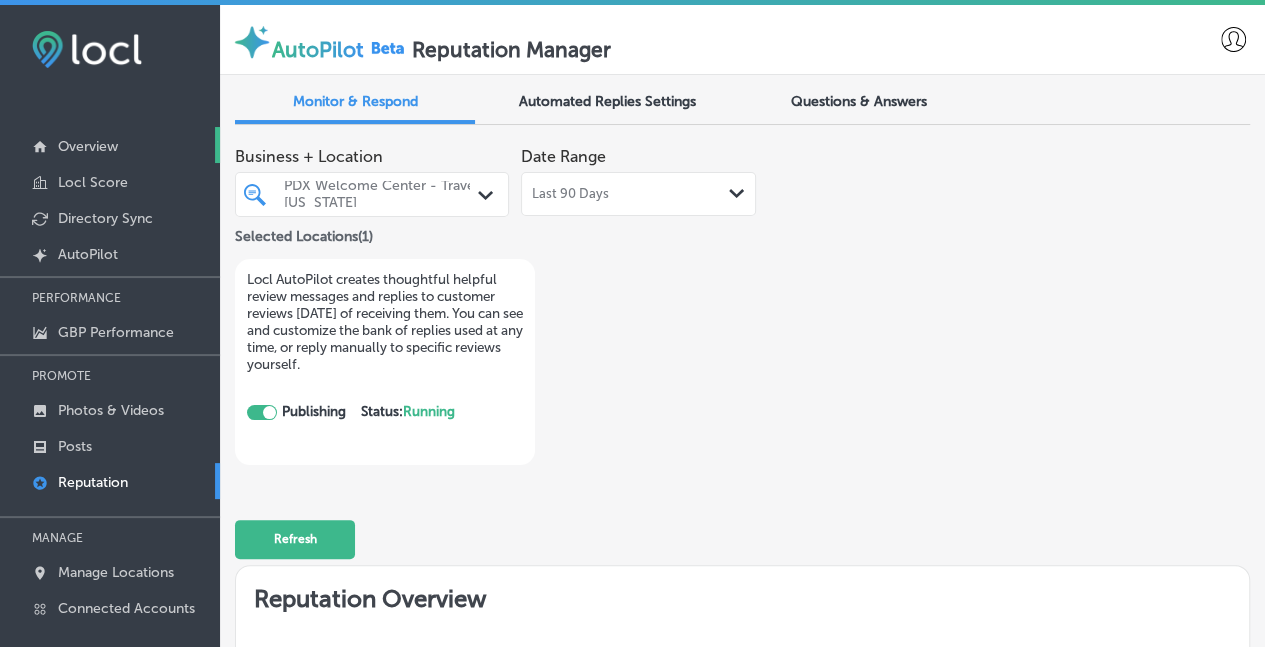 click on "Overview" at bounding box center [88, 146] 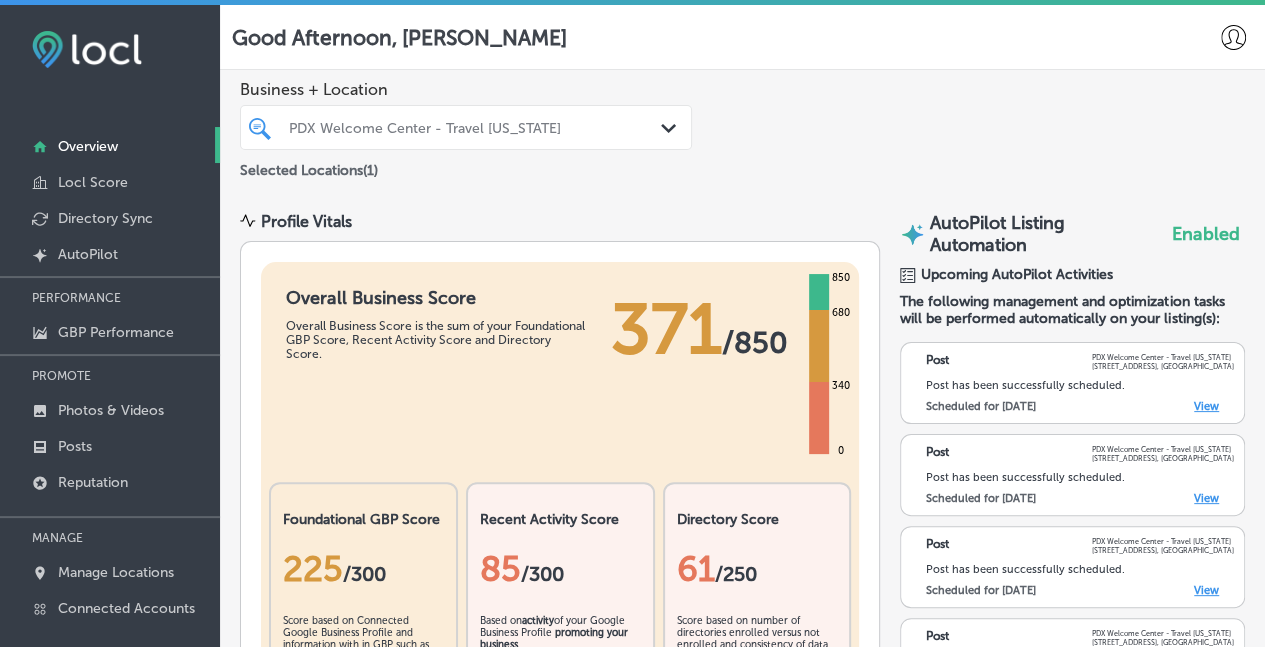 click 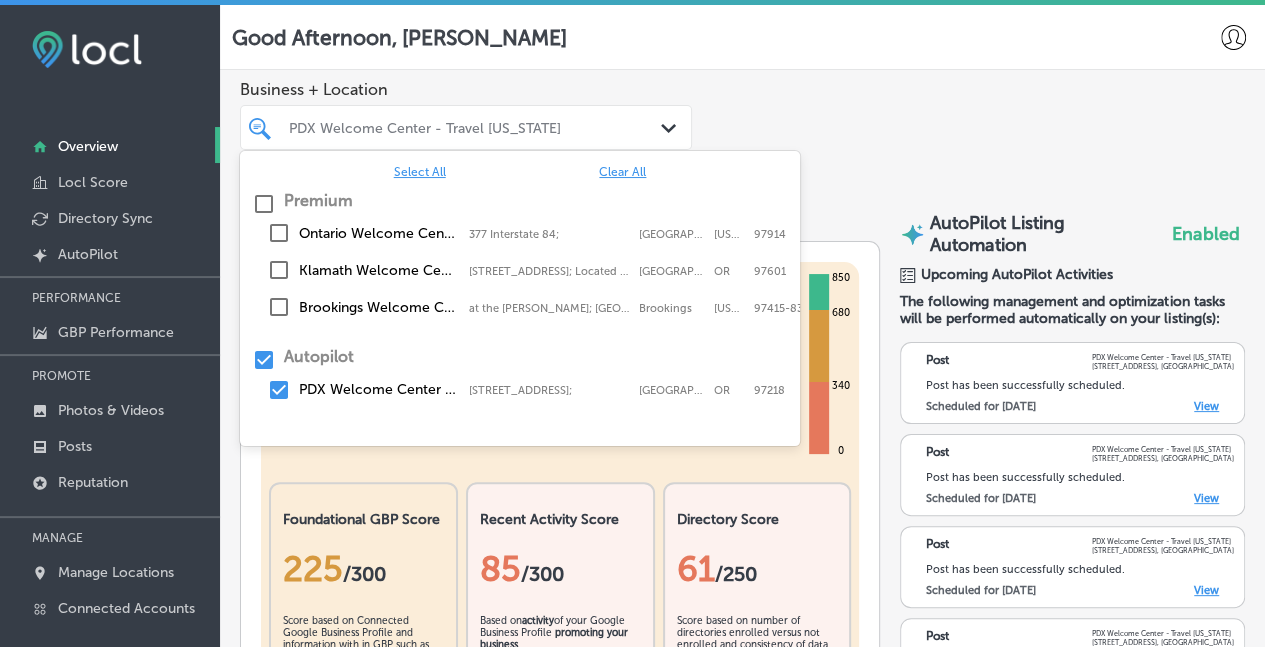 click on "Select All" at bounding box center [420, 172] 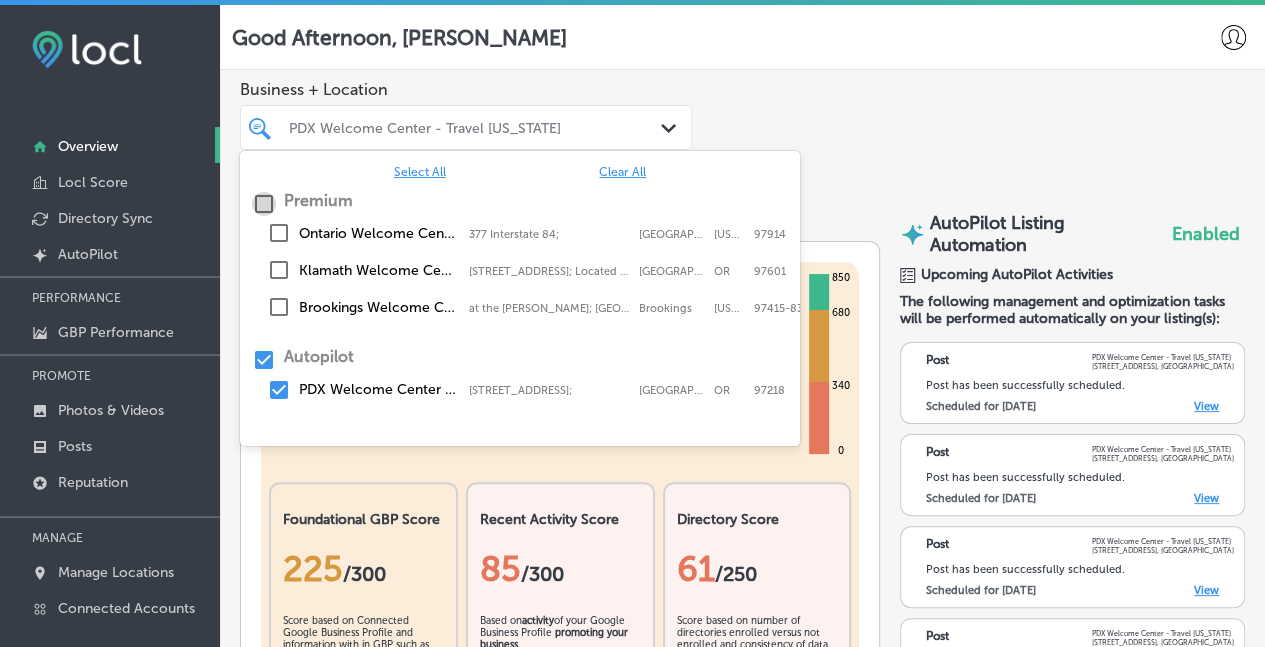 click at bounding box center (264, 204) 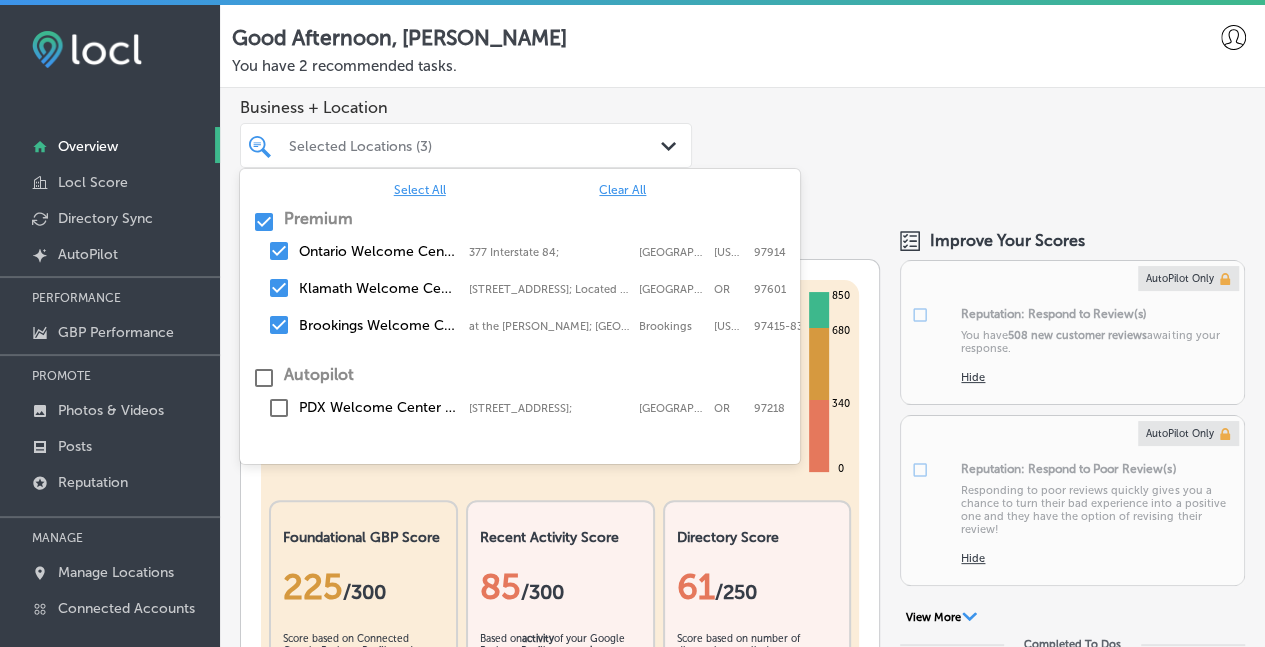 click on "Business + Location      option [STREET_ADDRESS]; Located in the [GEOGRAPHIC_DATA] focused, 0 of 3. 5 results available. Use Up and Down to choose options, press Enter to select the currently focused option, press Escape to exit the menu, press Tab to select the option and exit the menu.
Selected Locations (3)
Path
Created with Sketch.
Select All Clear All Premium Ontario Welcome Center - Travel [US_STATE] [STREET_ADDRESS][US_STATE] 377 Interstate 84; [GEOGRAPHIC_DATA][US_STATE] Klamath Welcome Center - Travel [US_STATE] [STREET_ADDRESS]; Located in the [GEOGRAPHIC_DATA], [GEOGRAPHIC_DATA][STREET_ADDRESS]; Located in the [GEOGRAPHIC_DATA] [GEOGRAPHIC_DATA] OR 97601 Brookings Welcome Center - Travel [US_STATE] at the [GEOGRAPHIC_DATA]; Field State Recreation Site 8331; [STREET_ADDRESS][US_STATE][US_STATE] [GEOGRAPHIC_DATA][US_STATE]-8331 Autopilot [STREET_ADDRESS]" at bounding box center (742, 149) 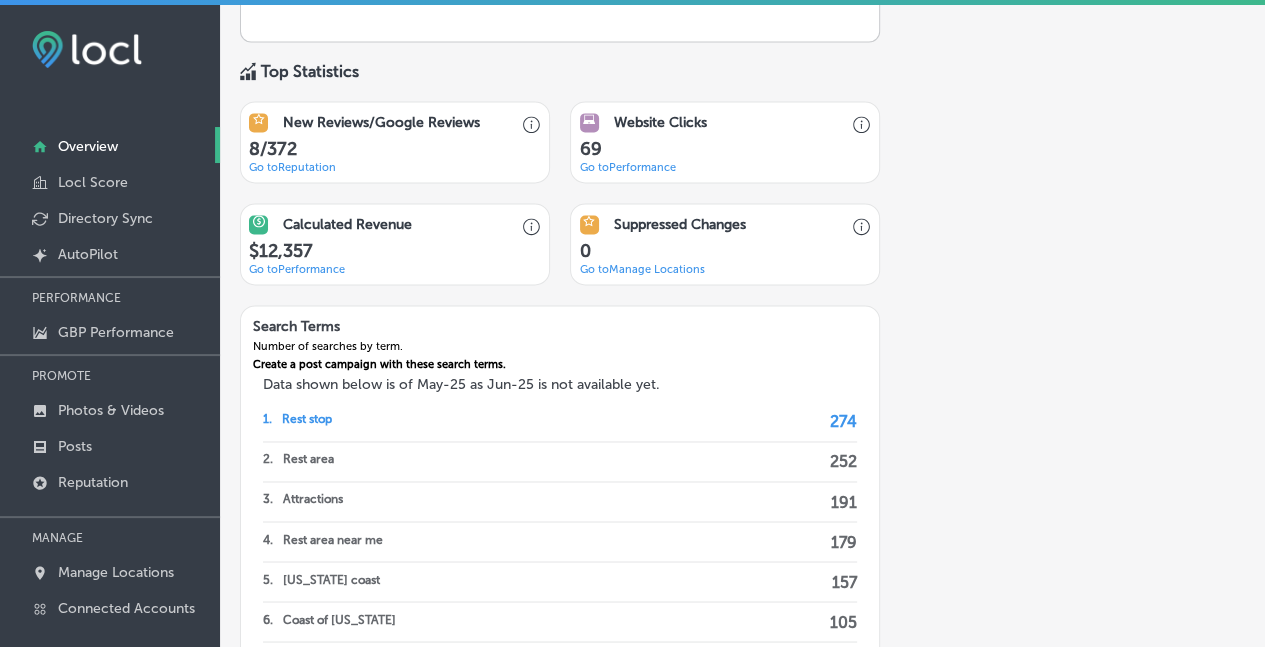 scroll, scrollTop: 1398, scrollLeft: 0, axis: vertical 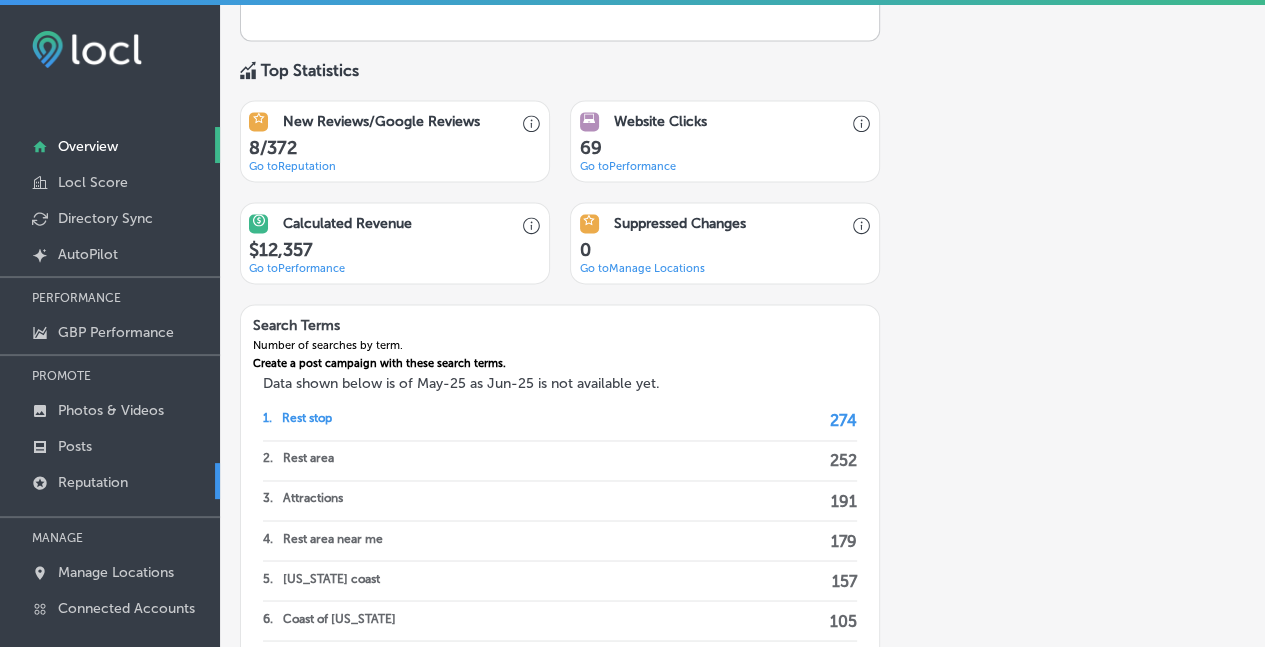 click on "Reputation" at bounding box center [110, 481] 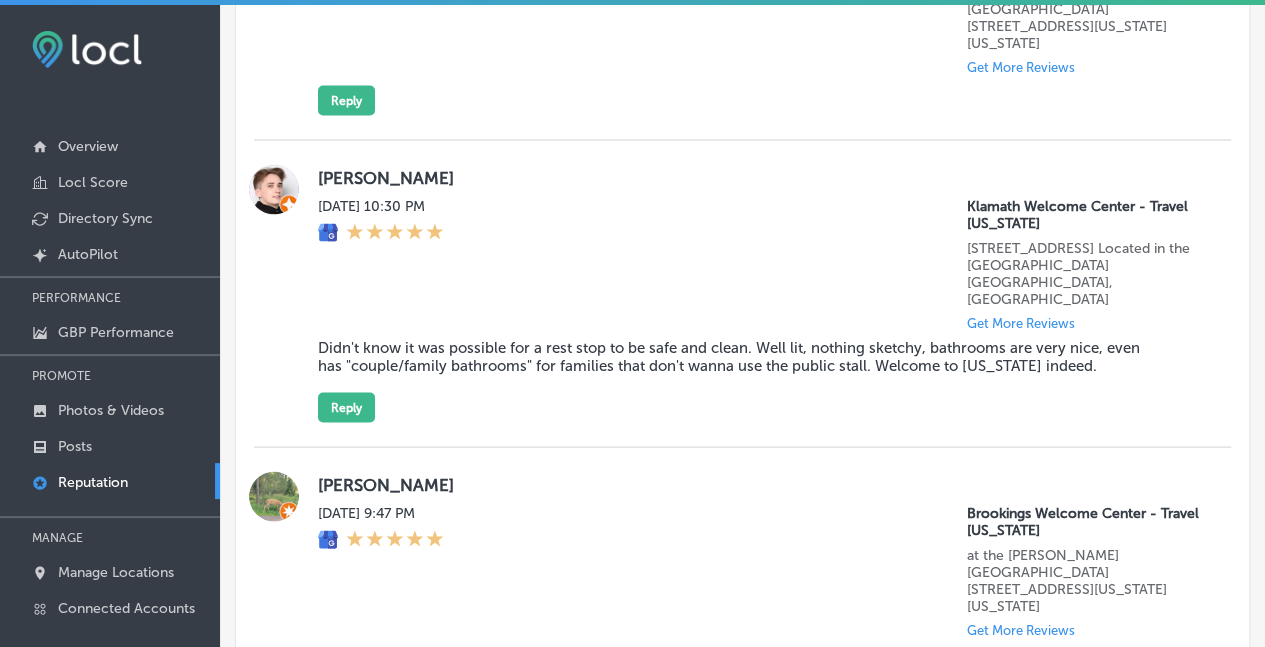 scroll, scrollTop: 1799, scrollLeft: 0, axis: vertical 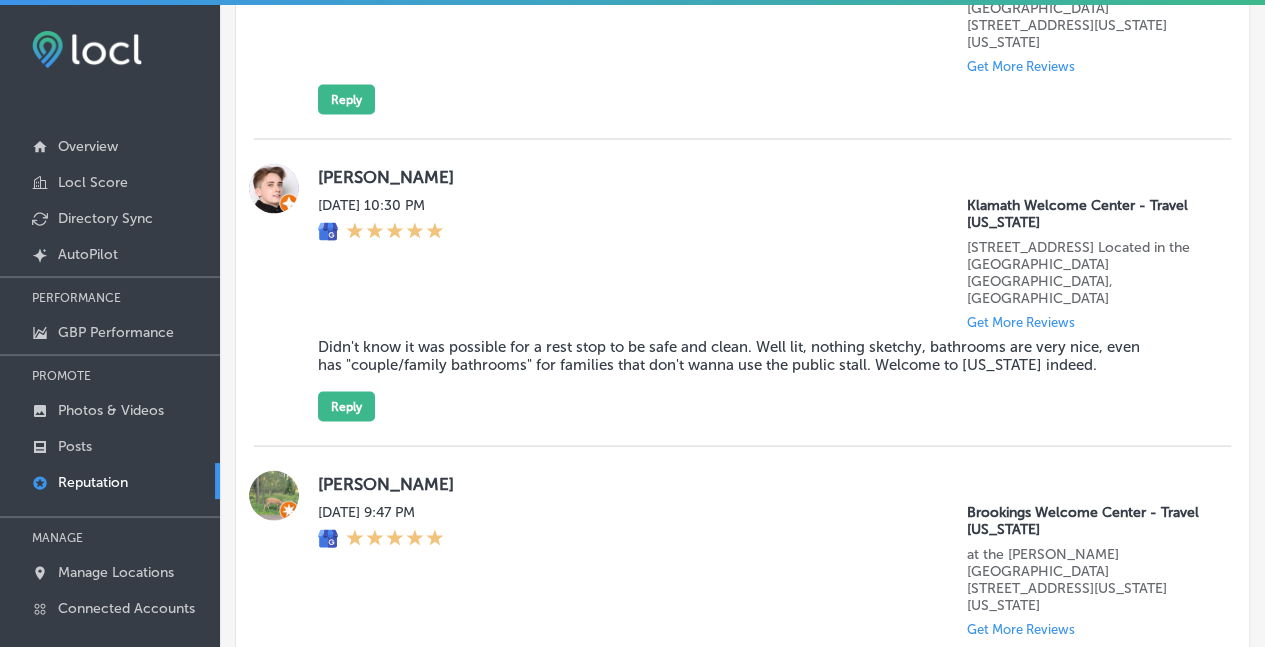 click on "Didn't know it was possible for a rest stop to be safe and clean. Well lit, nothing sketchy, bathrooms are very nice, even has "couple/family bathrooms" for families that don't wanna use the public stall. Welcome to [US_STATE] indeed." at bounding box center (729, 355) 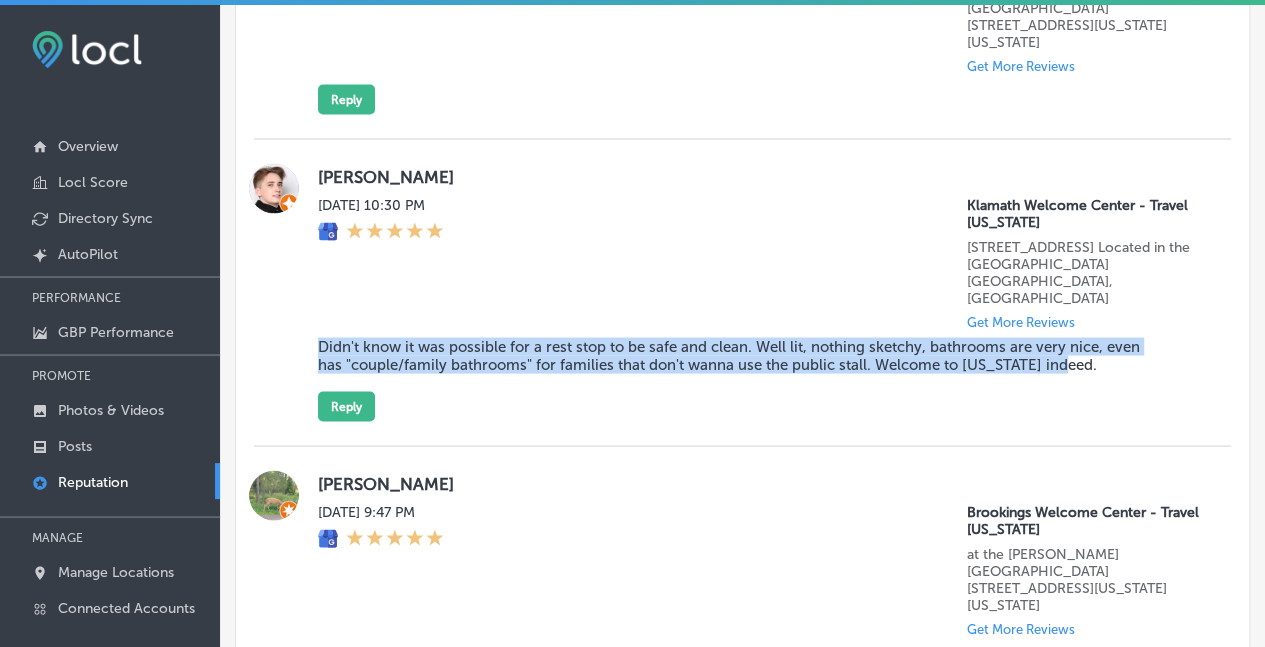 drag, startPoint x: 1041, startPoint y: 287, endPoint x: 312, endPoint y: 277, distance: 729.0686 